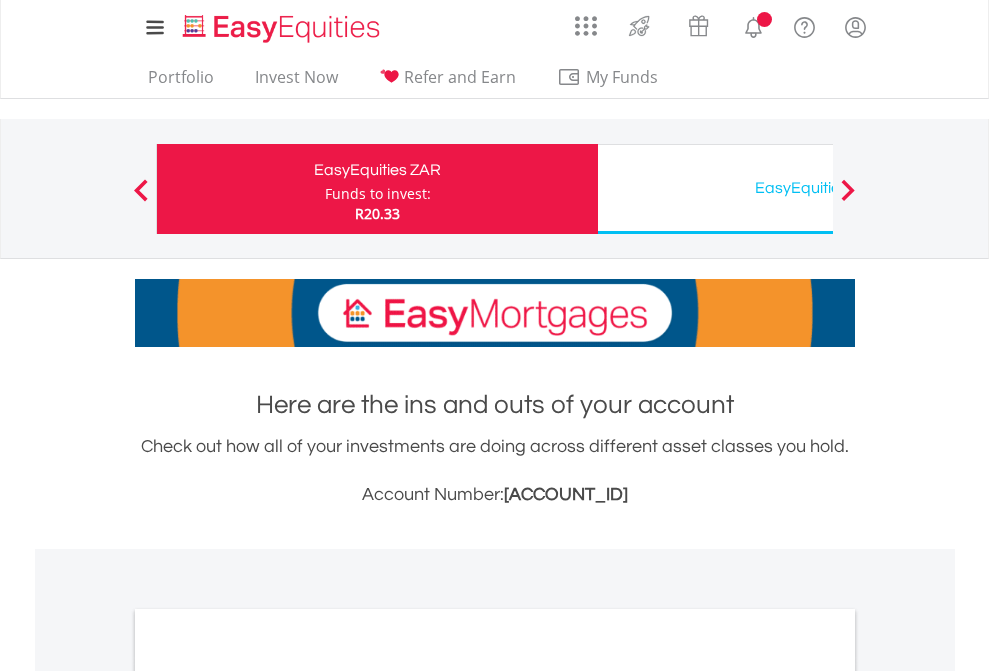 scroll, scrollTop: 0, scrollLeft: 0, axis: both 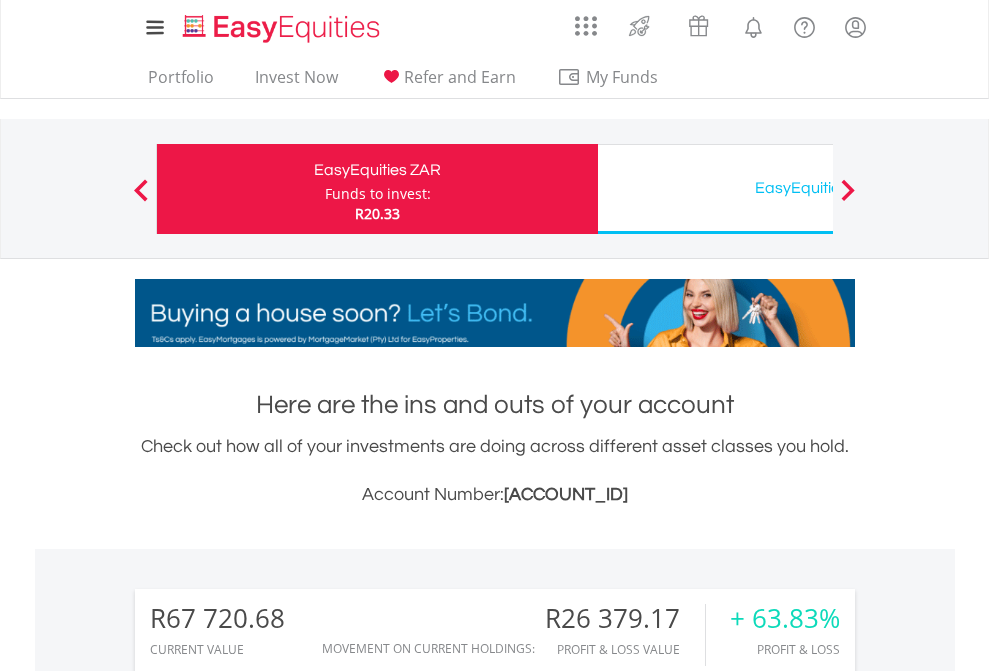click on "Funds to invest:" at bounding box center (378, 194) 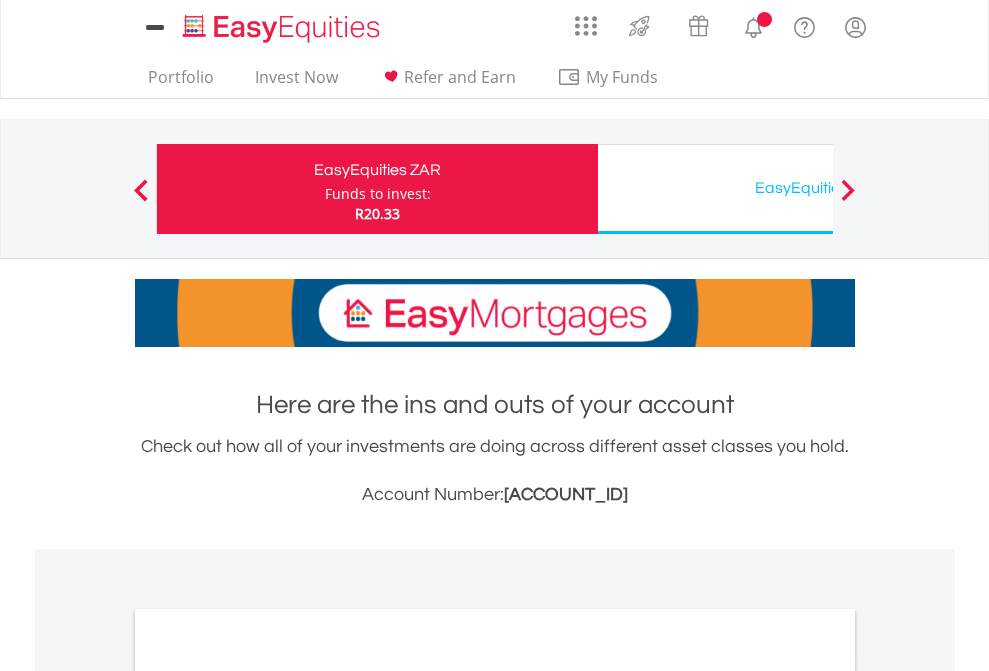 scroll, scrollTop: 0, scrollLeft: 0, axis: both 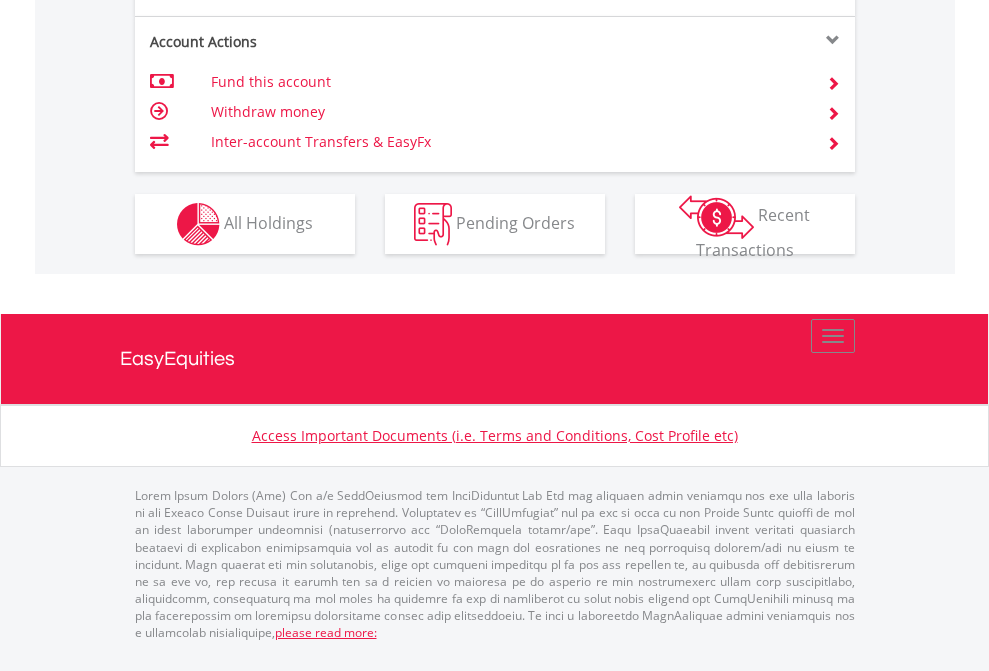 click on "Investment types" at bounding box center (706, -337) 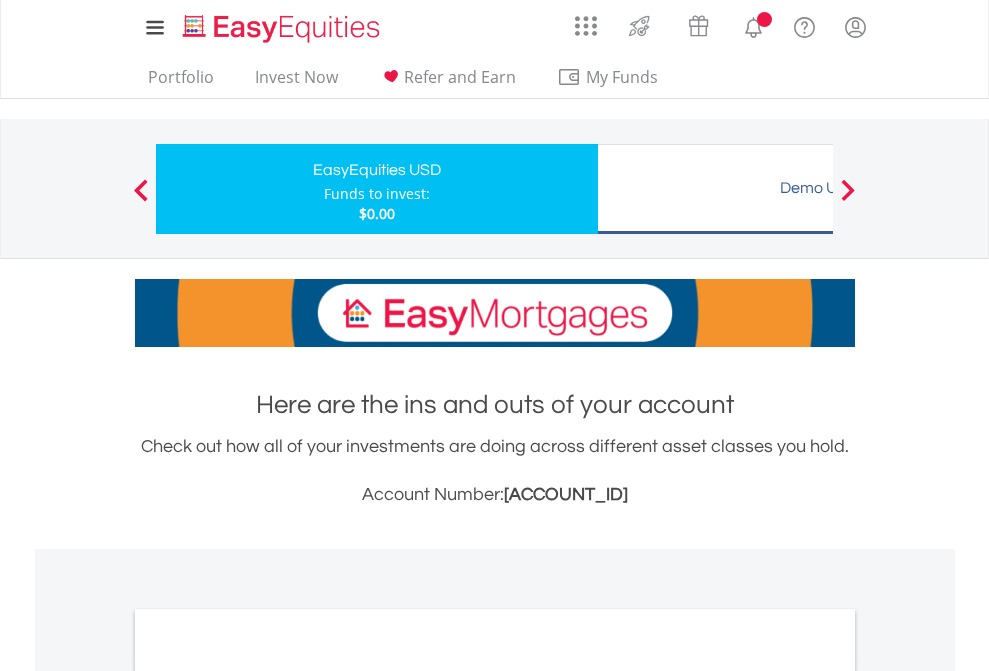 scroll, scrollTop: 0, scrollLeft: 0, axis: both 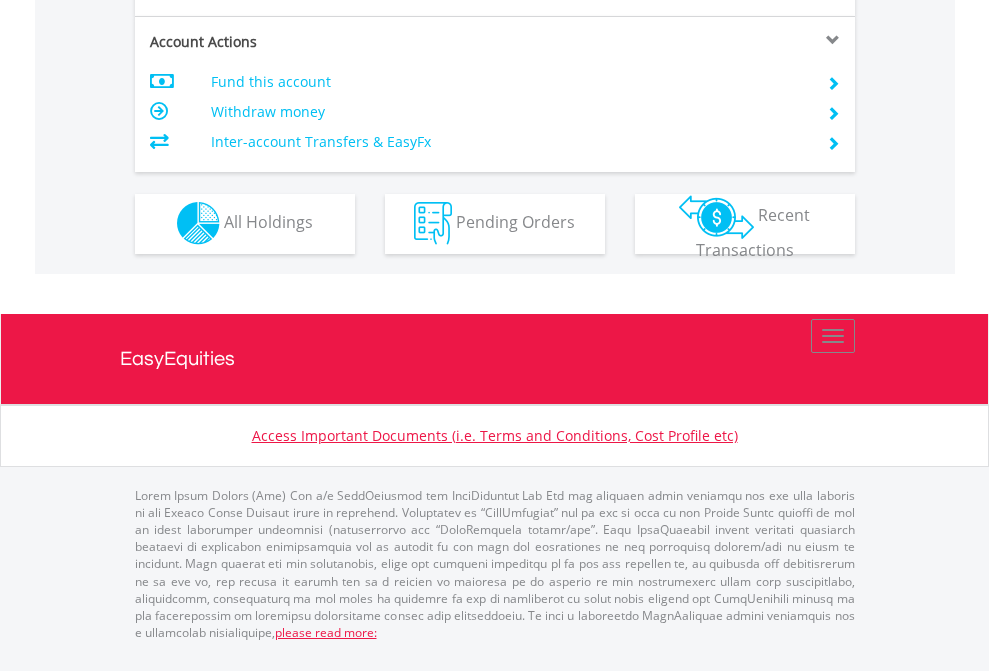 click on "Investment types" at bounding box center (706, -353) 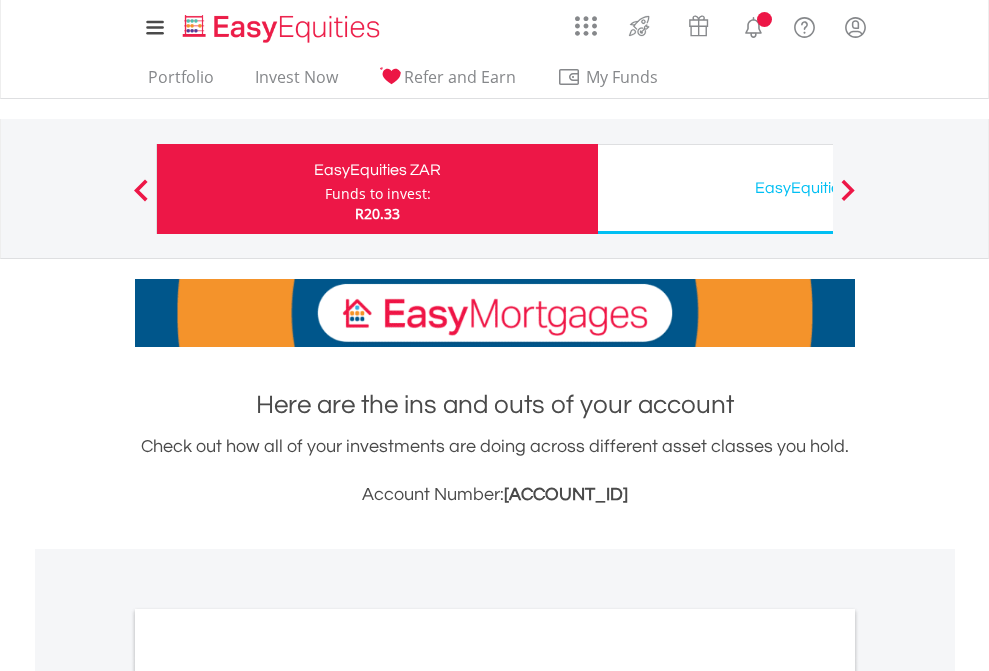 scroll, scrollTop: 0, scrollLeft: 0, axis: both 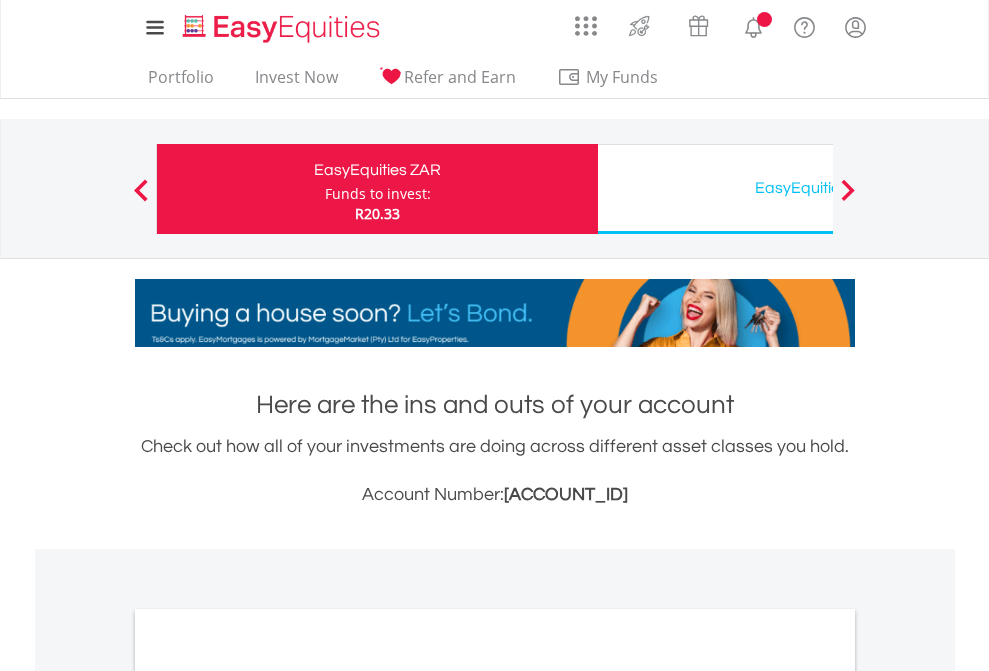 click on "All Holdings" at bounding box center [268, 1096] 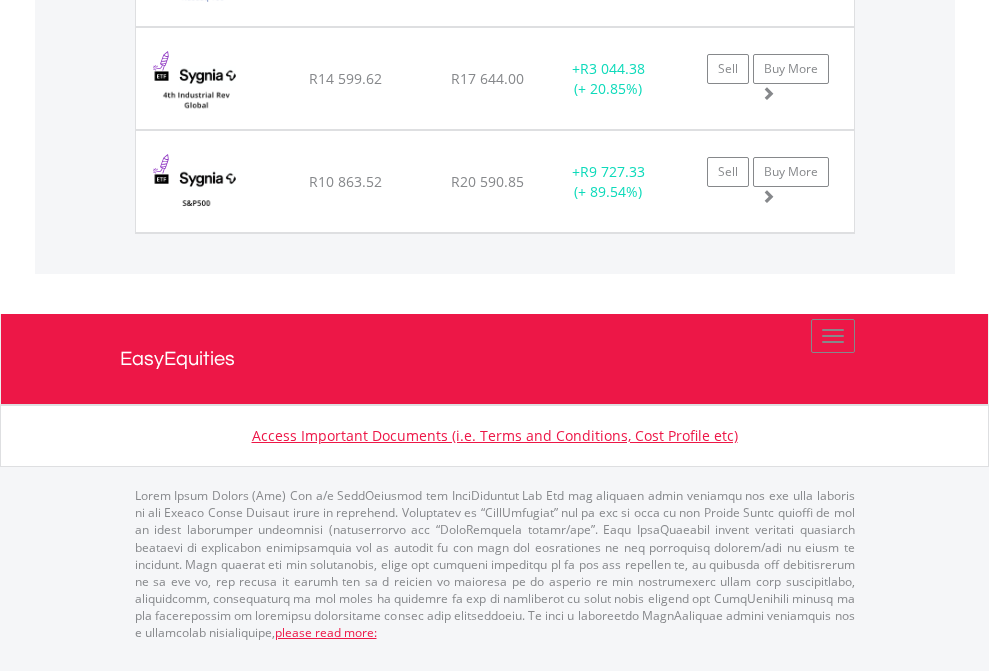 scroll, scrollTop: 2265, scrollLeft: 0, axis: vertical 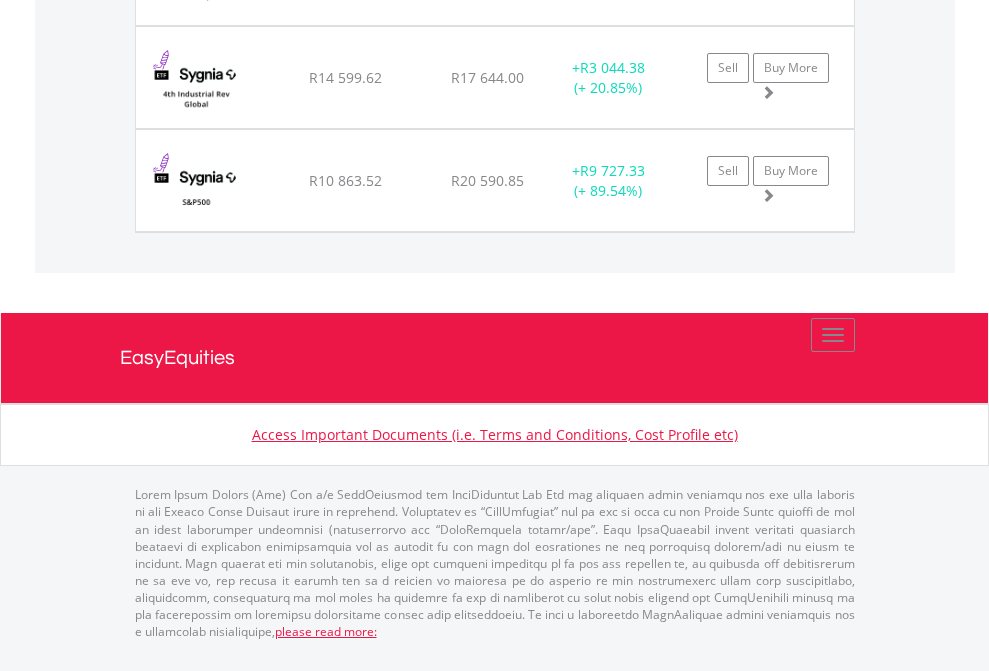 click on "EasyEquities USD" at bounding box center [818, -1831] 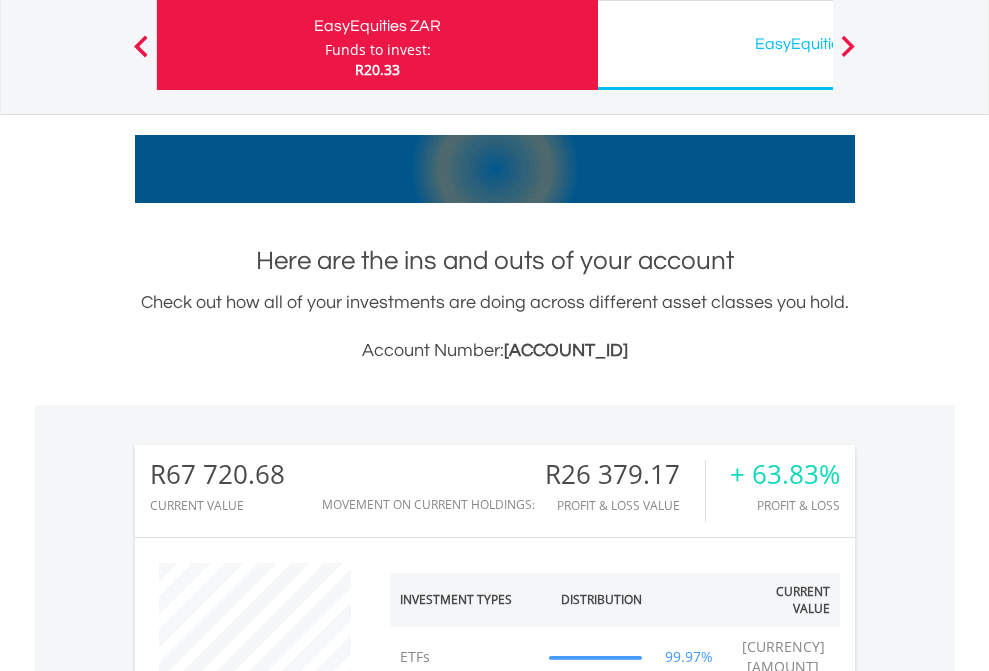 scroll, scrollTop: 999808, scrollLeft: 999687, axis: both 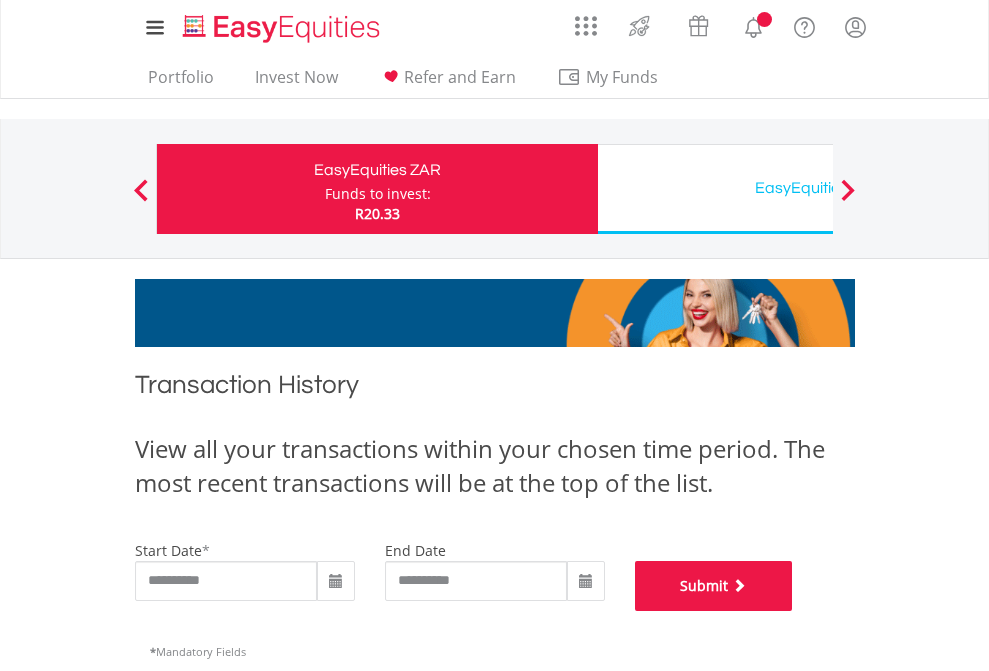 click on "Submit" at bounding box center [714, 586] 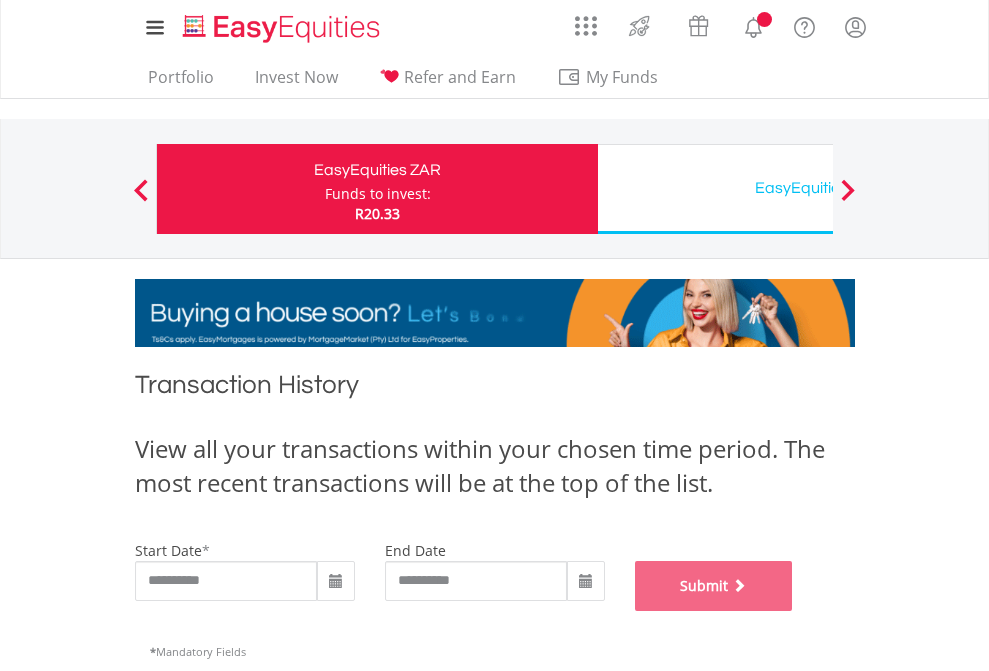scroll, scrollTop: 811, scrollLeft: 0, axis: vertical 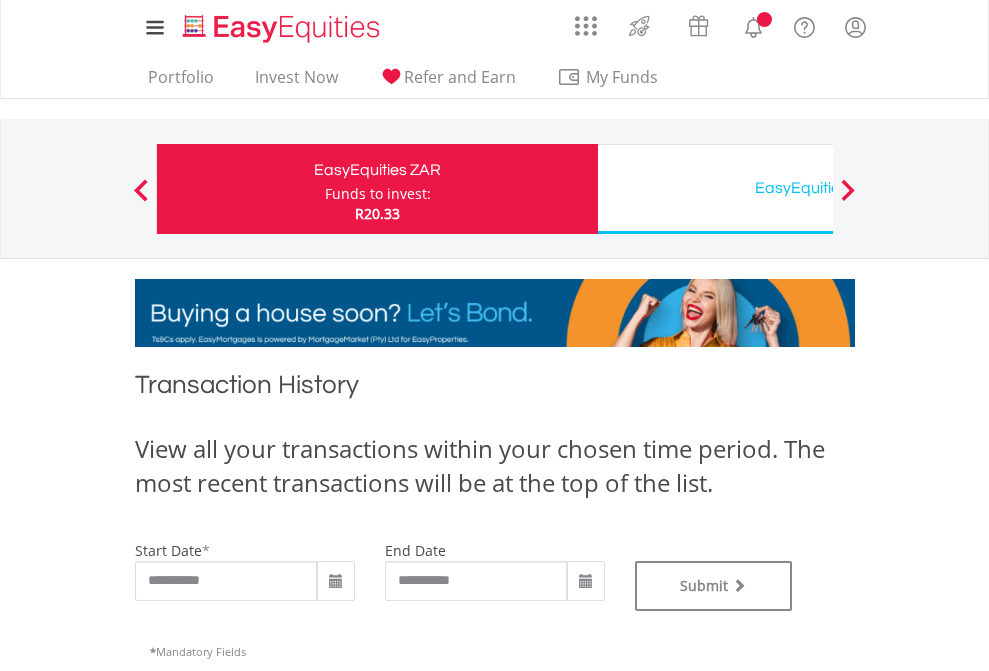 click on "EasyEquities USD" at bounding box center (818, 188) 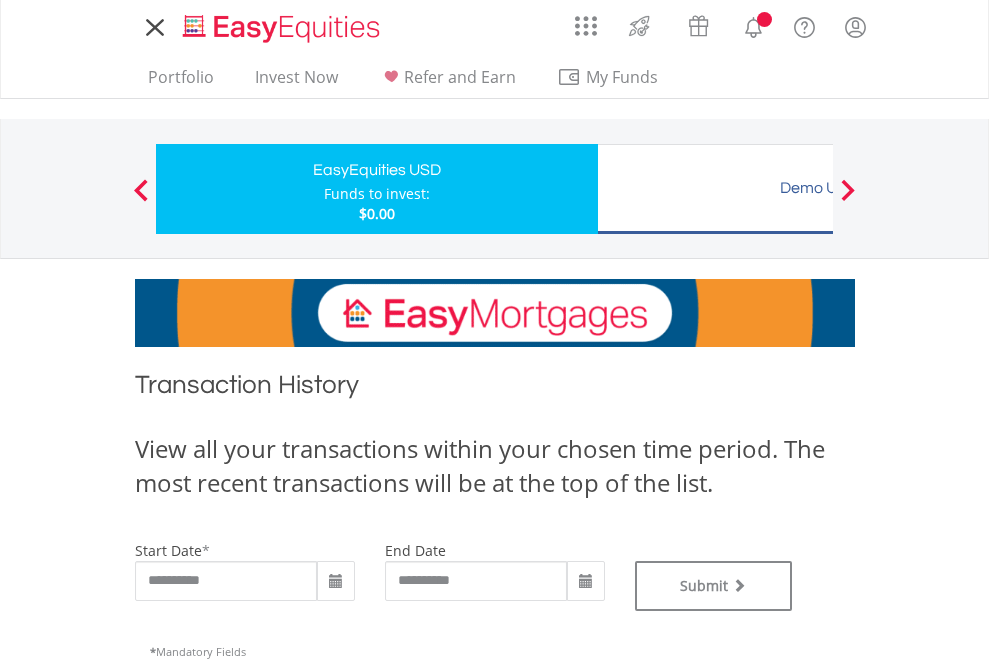 scroll, scrollTop: 0, scrollLeft: 0, axis: both 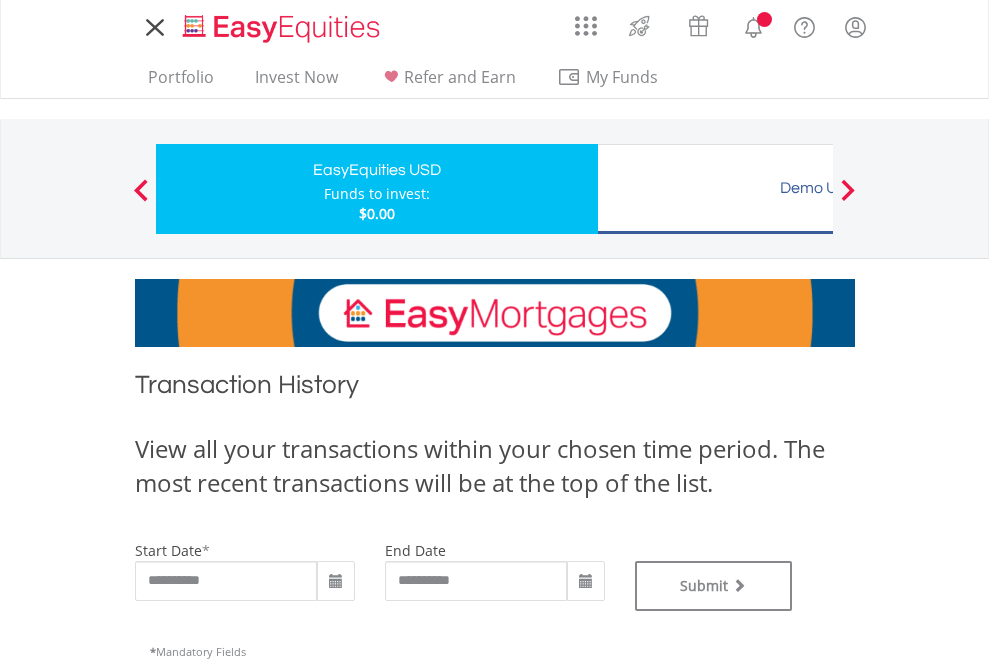 type on "**********" 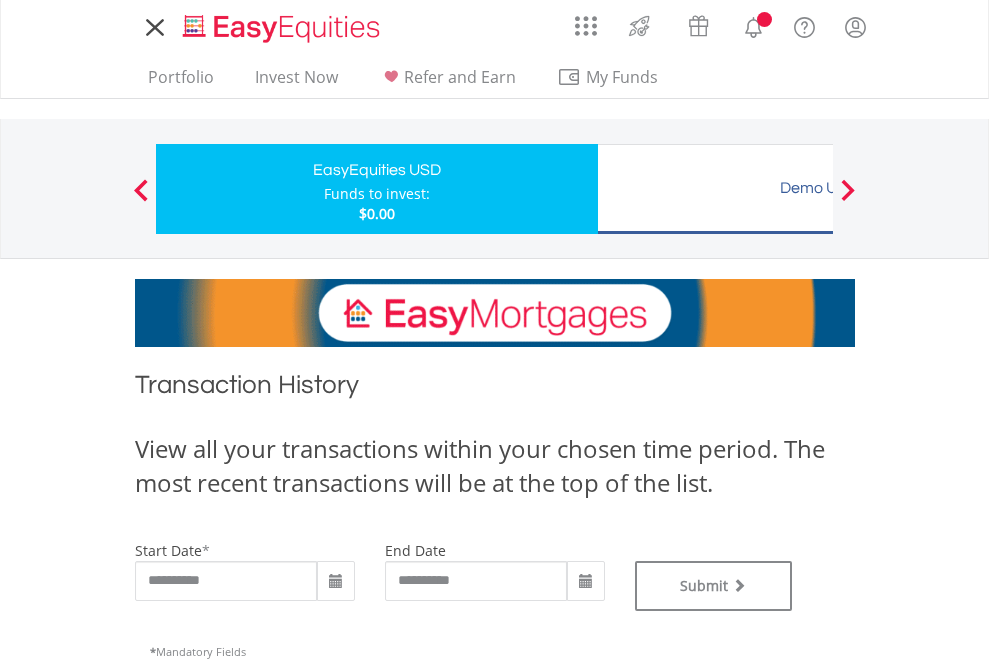 type on "**********" 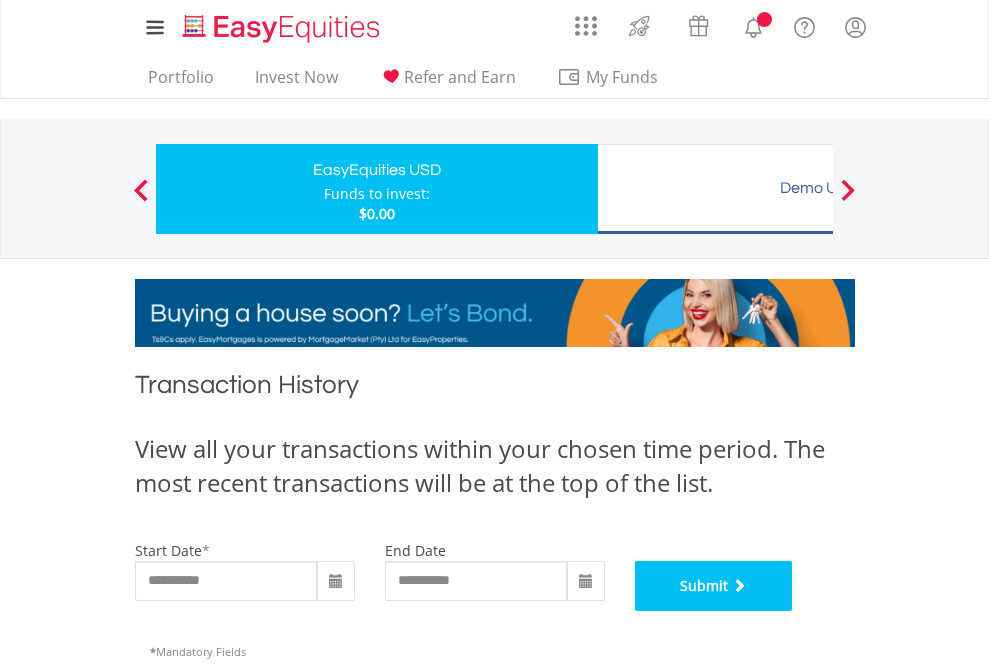 click on "Submit" at bounding box center (714, 586) 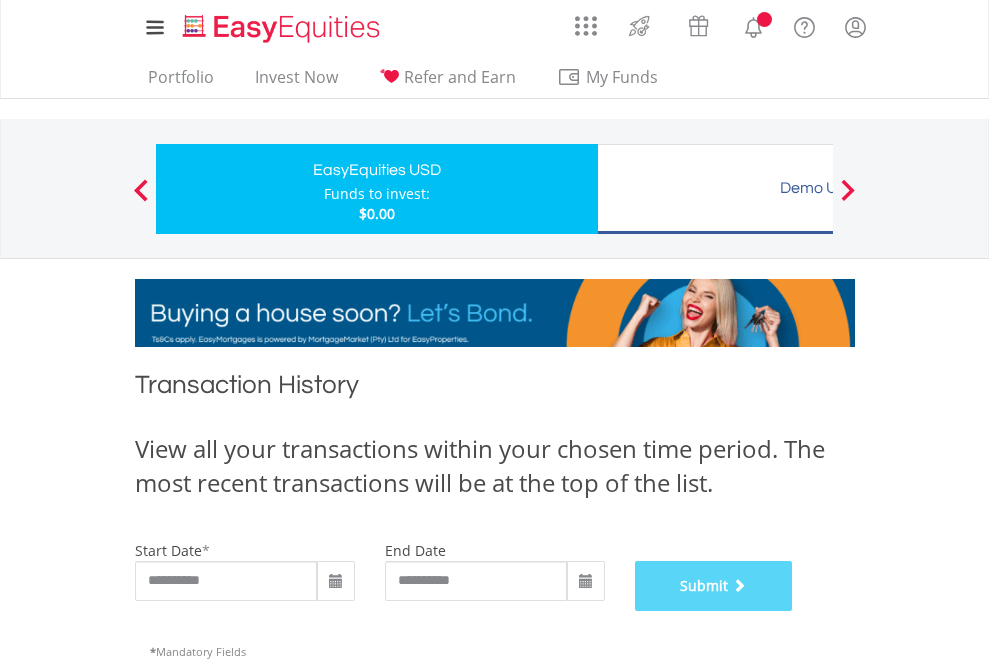 scroll, scrollTop: 811, scrollLeft: 0, axis: vertical 